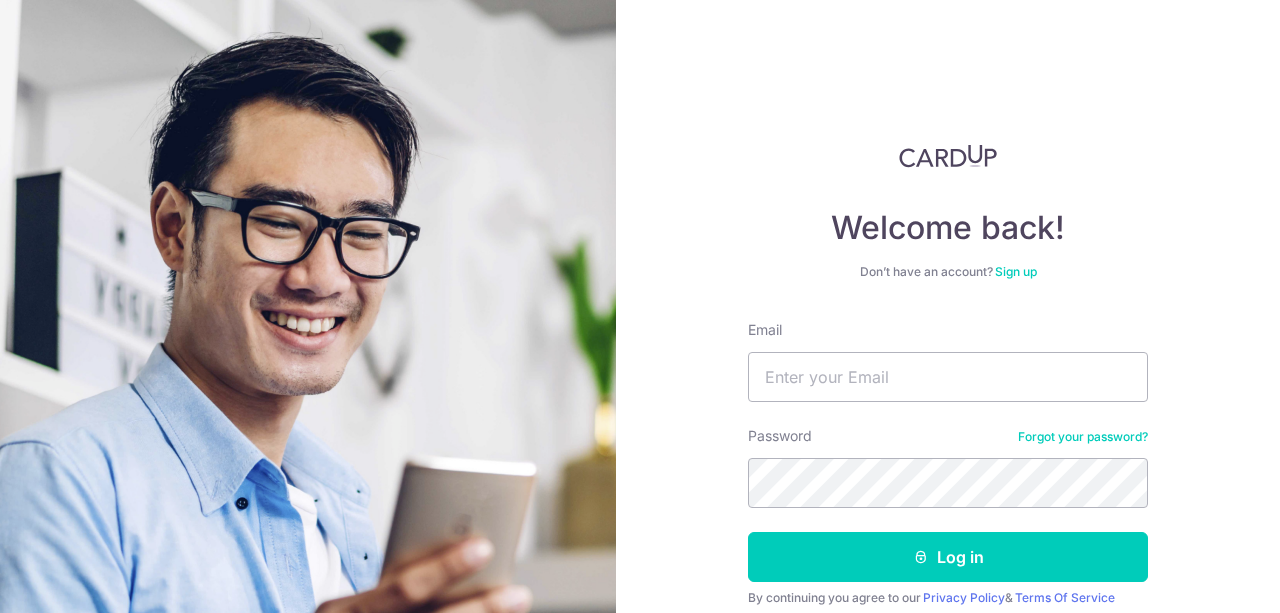 scroll, scrollTop: 0, scrollLeft: 0, axis: both 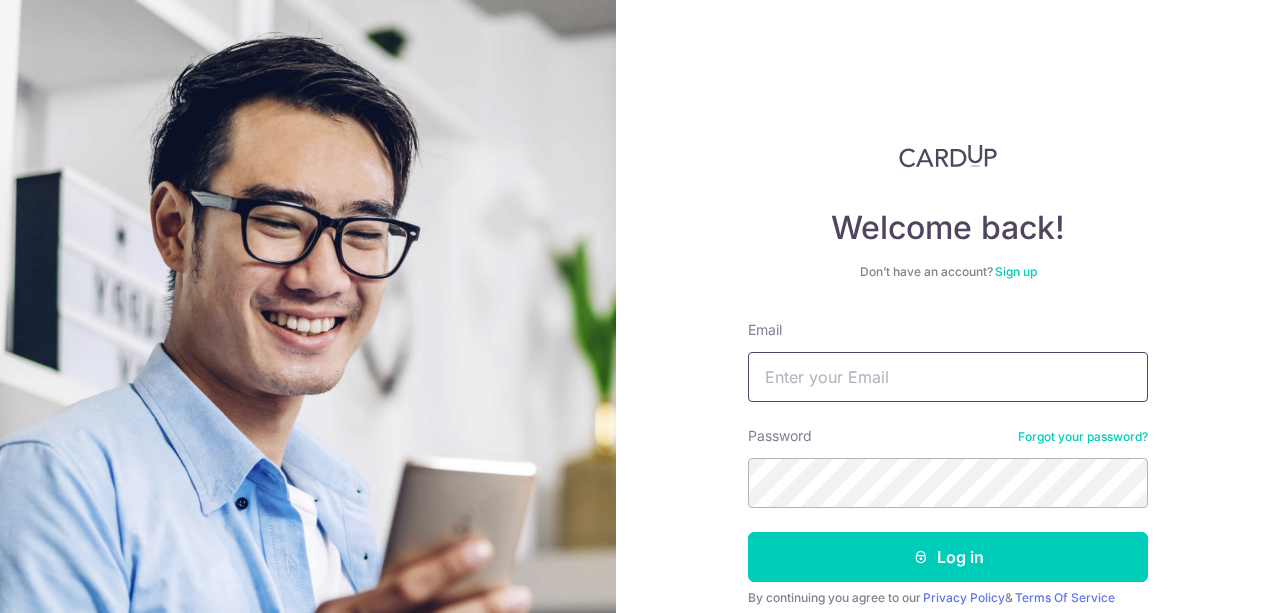 click on "Email" at bounding box center [948, 377] 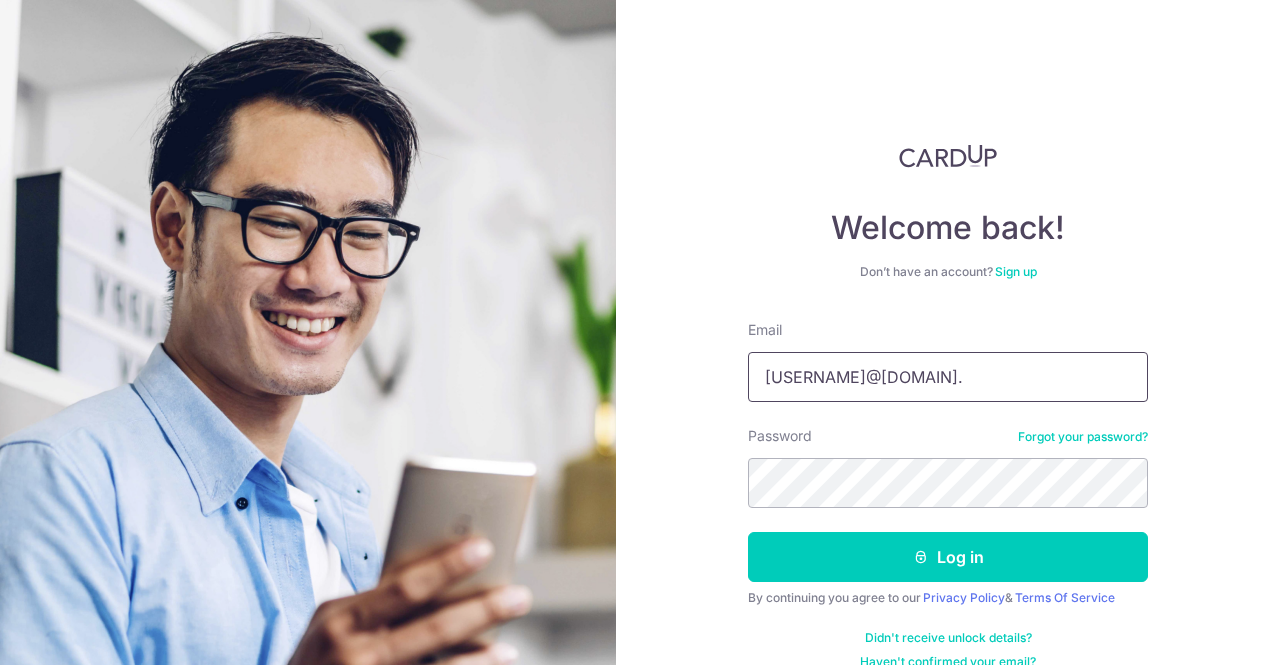 type on "[USERNAME]@[DOMAIN]." 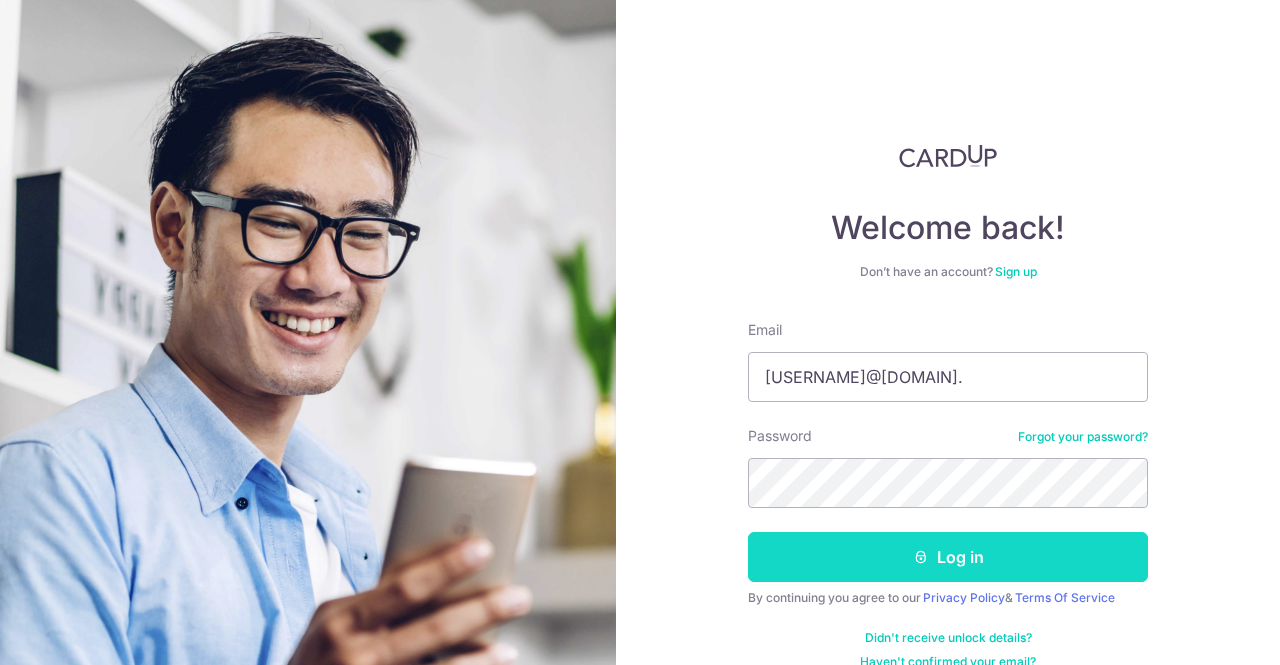 click on "Log in" at bounding box center (948, 557) 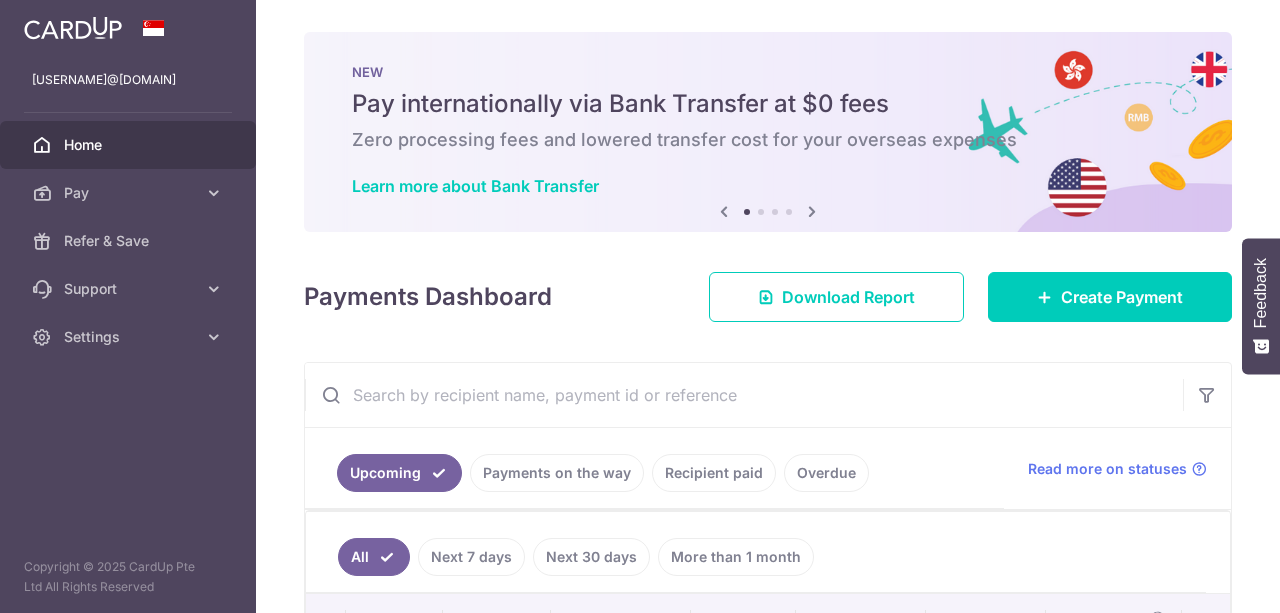 scroll, scrollTop: 0, scrollLeft: 0, axis: both 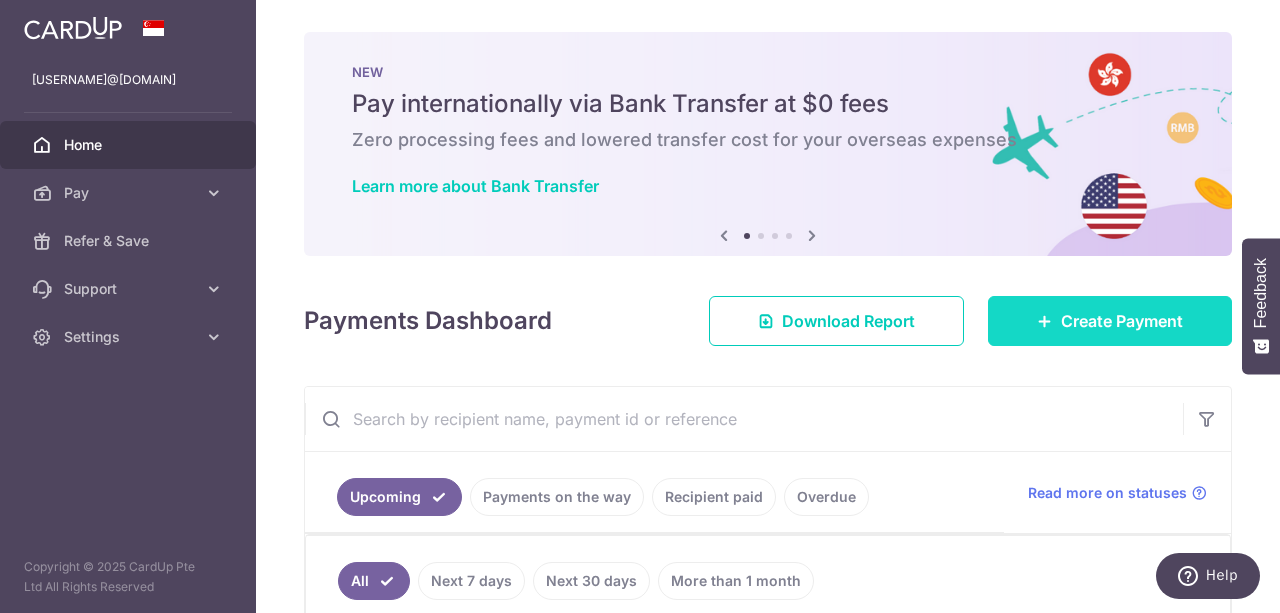 click on "Create Payment" at bounding box center (1122, 321) 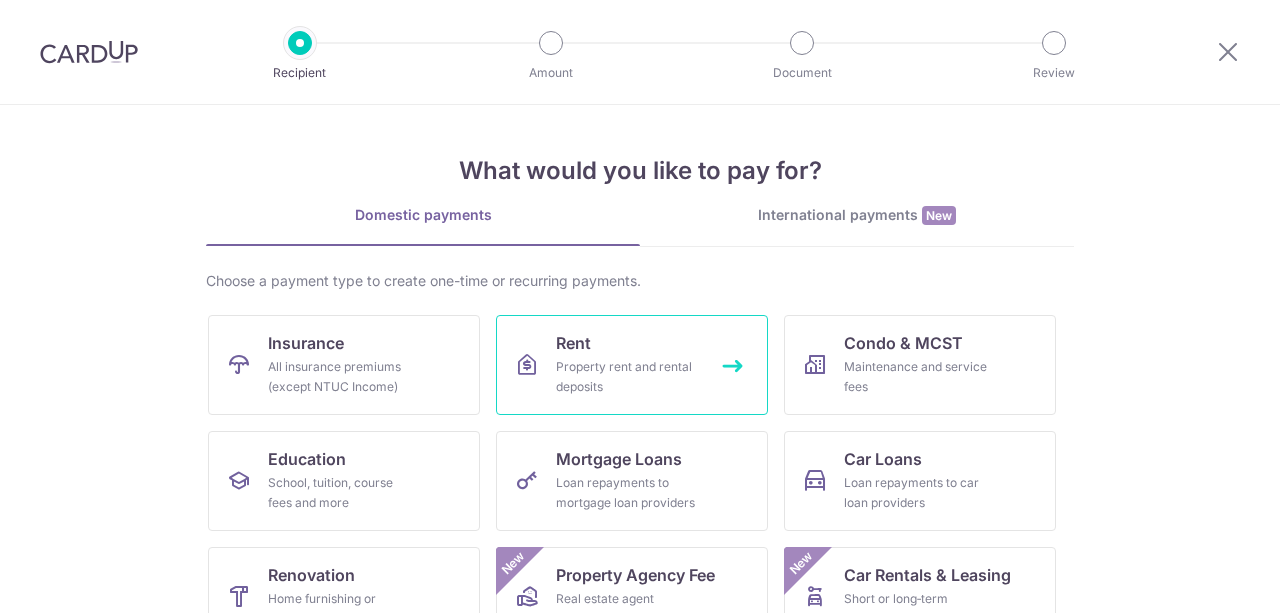 scroll, scrollTop: 0, scrollLeft: 0, axis: both 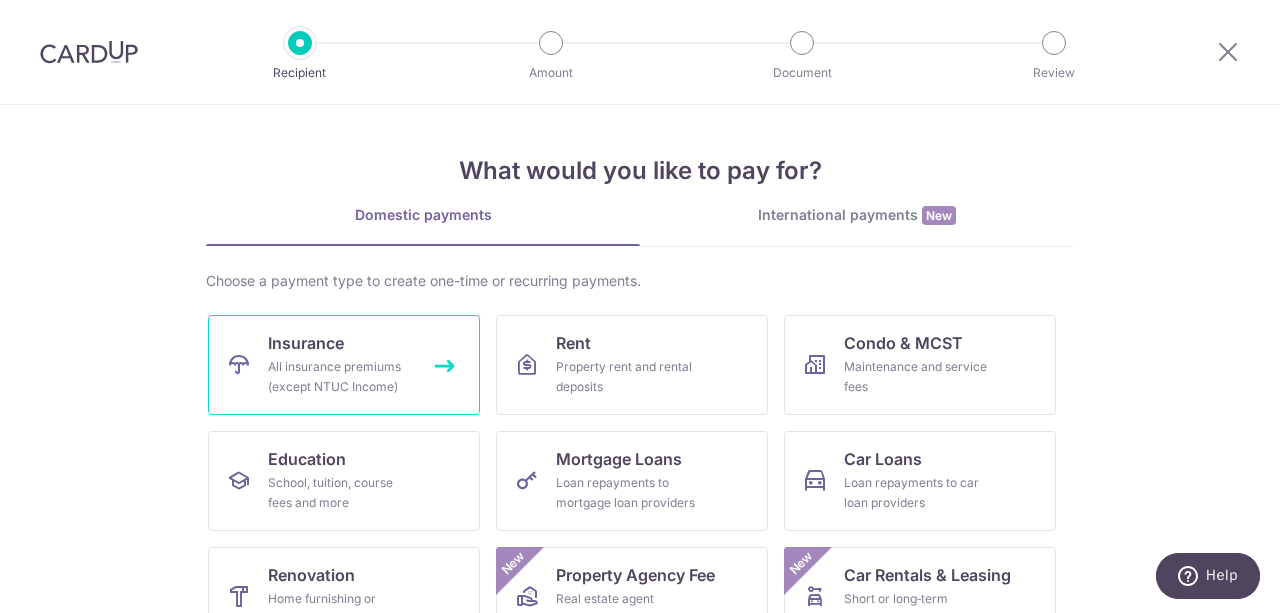 click on "All insurance premiums (except NTUC Income)" at bounding box center [340, 377] 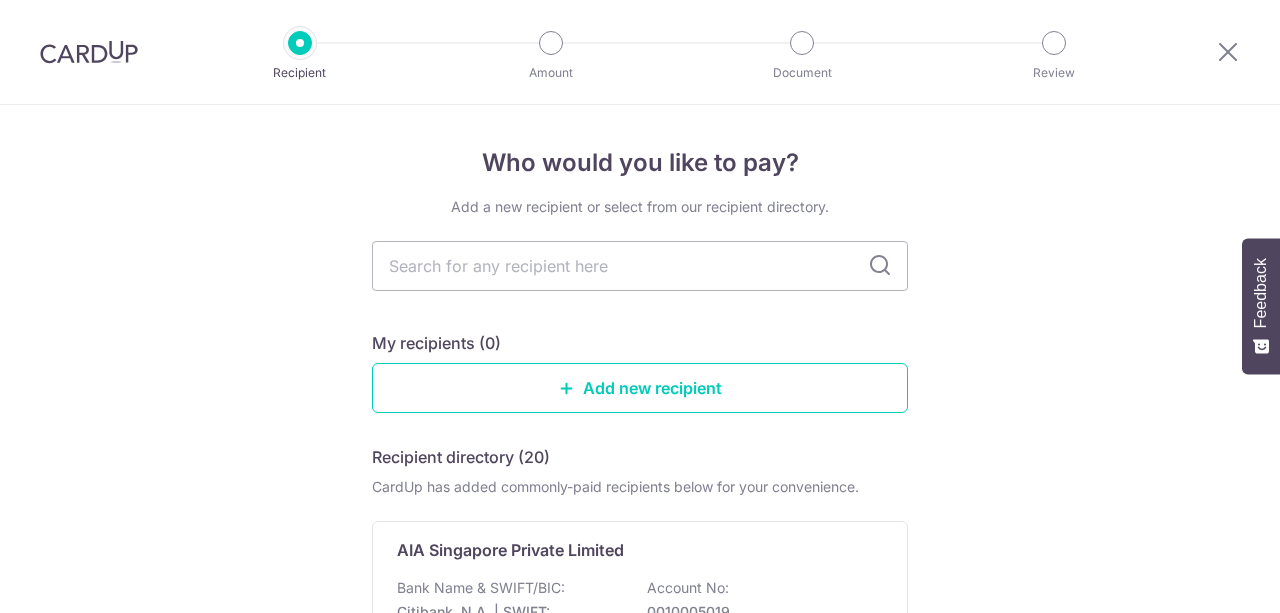 scroll, scrollTop: 0, scrollLeft: 0, axis: both 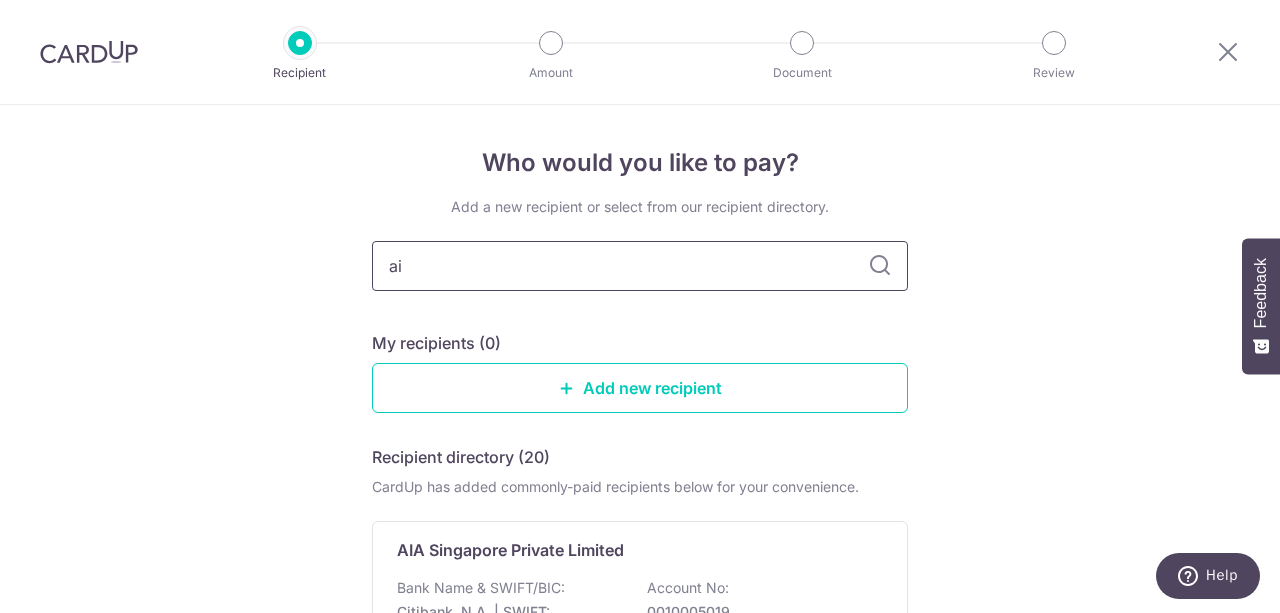 type on "aia" 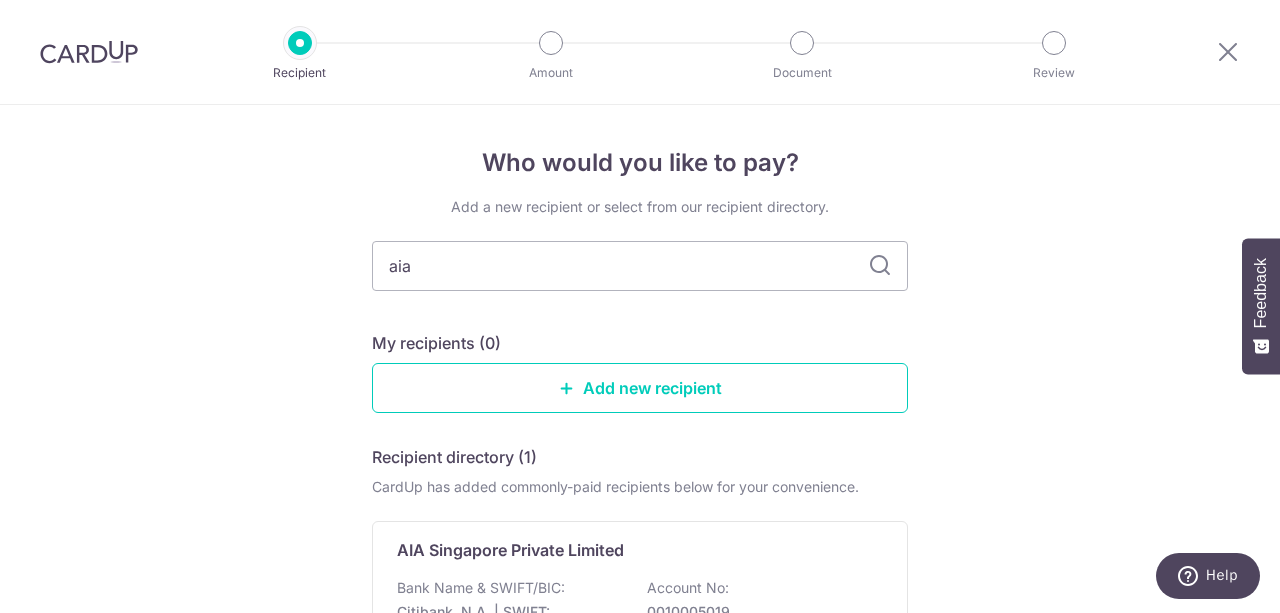 click at bounding box center (880, 266) 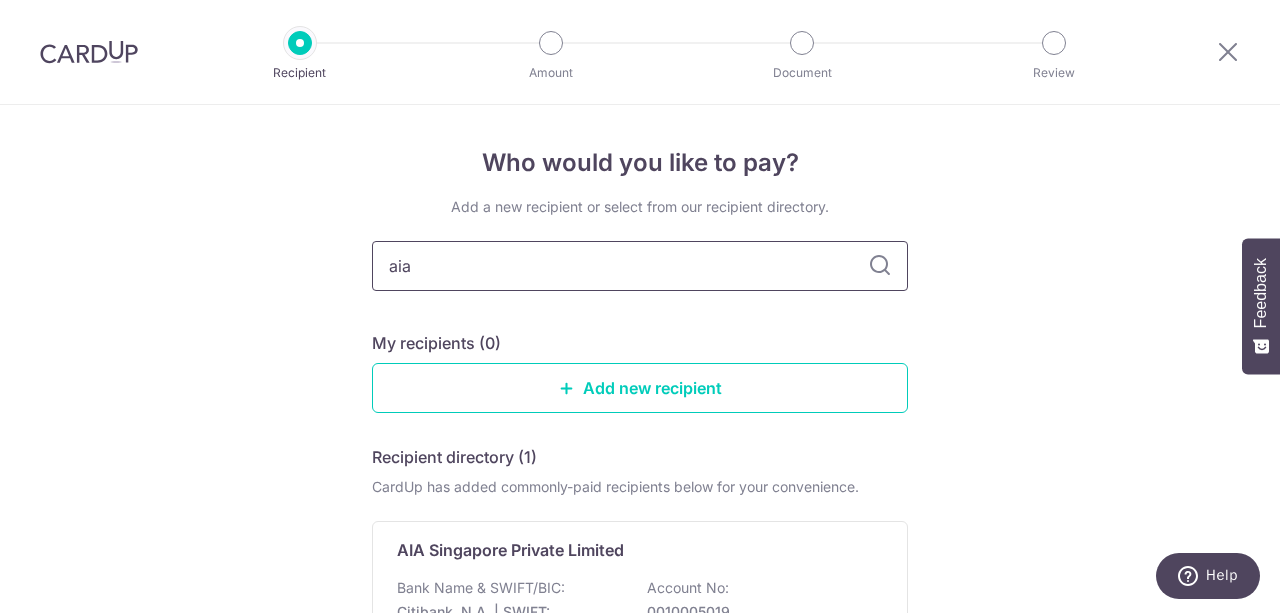 click on "aia" at bounding box center [640, 266] 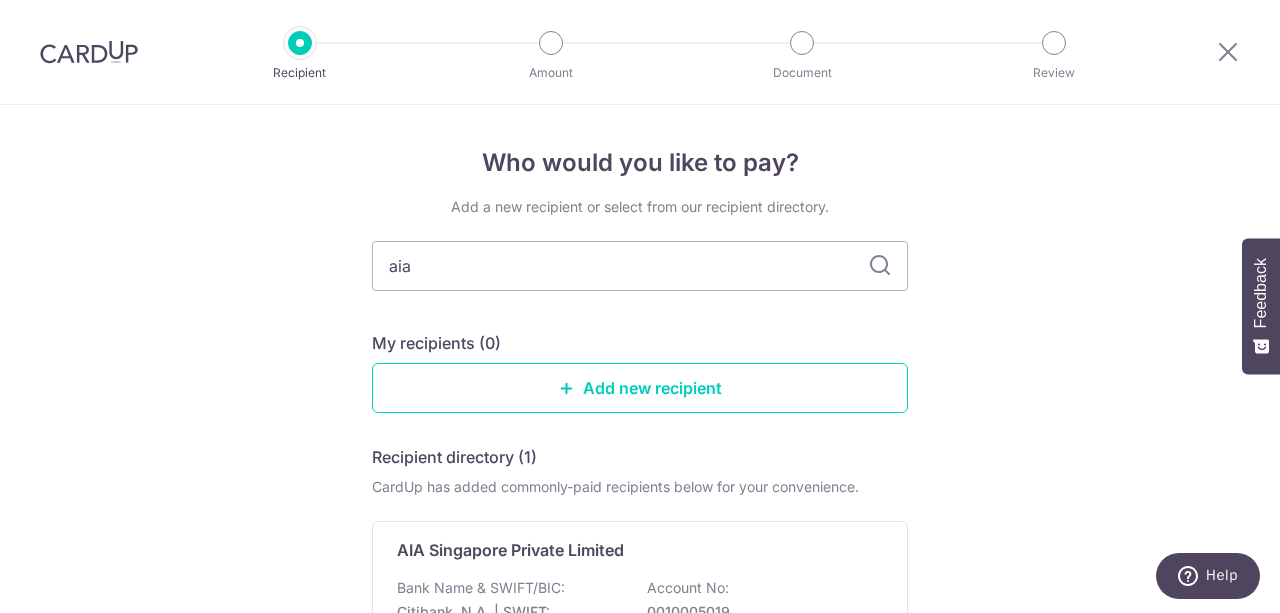 click at bounding box center [880, 266] 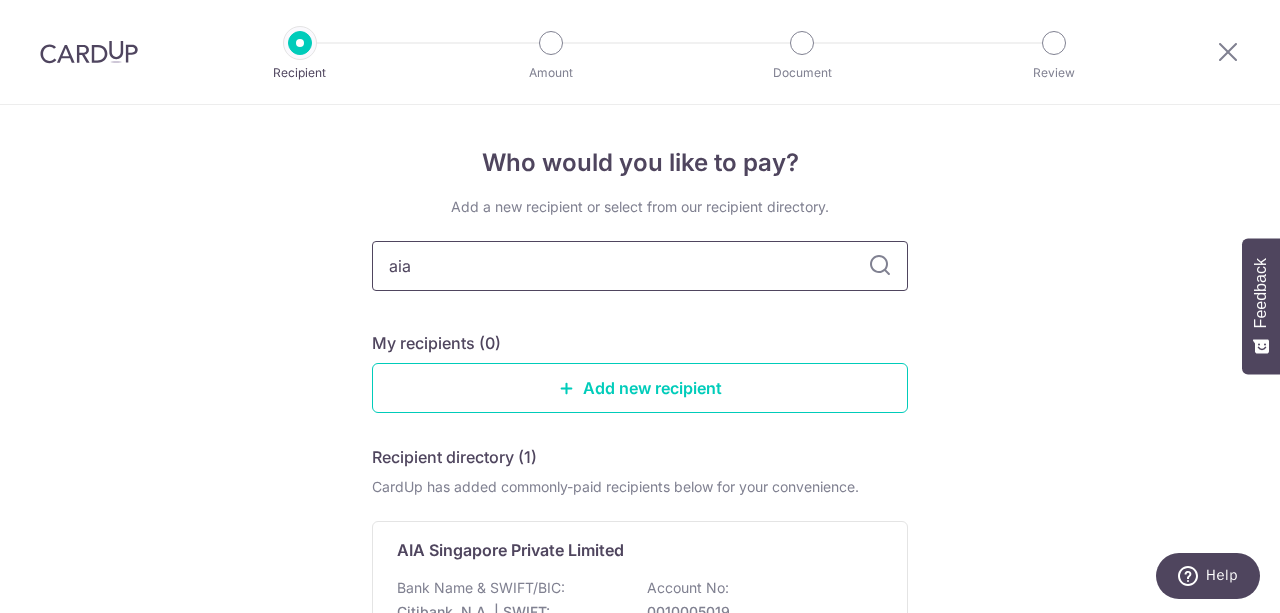 click on "aia" at bounding box center [640, 266] 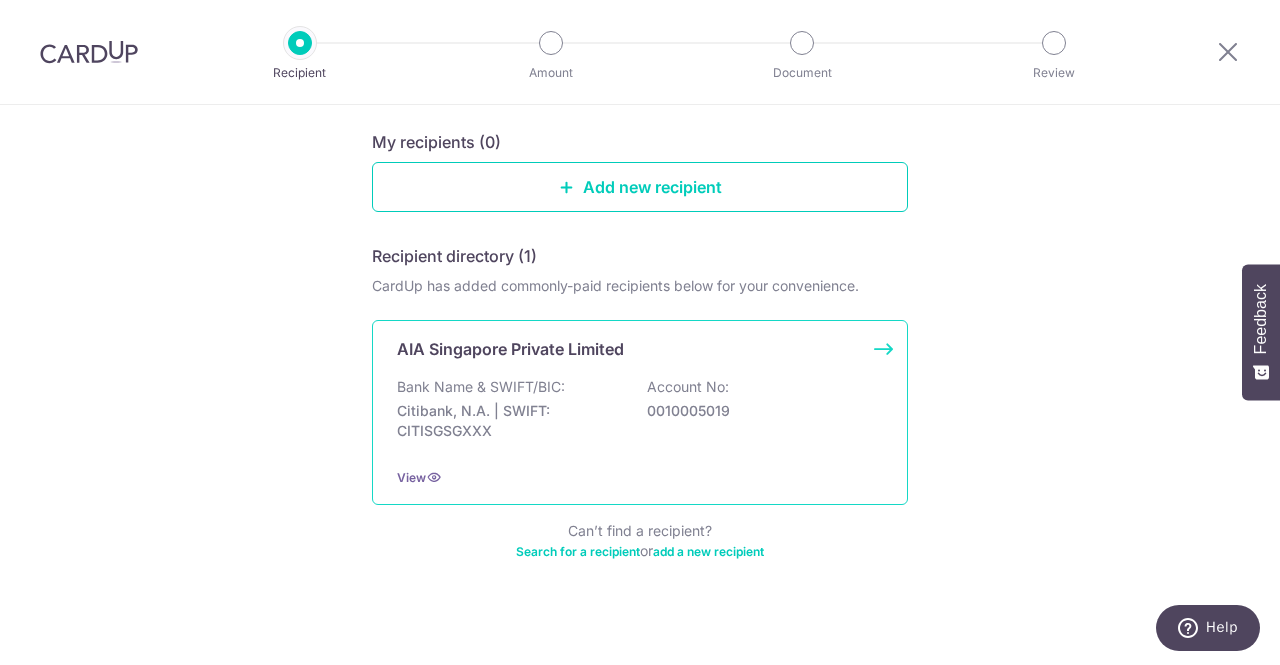 click on "0010005019" at bounding box center (759, 411) 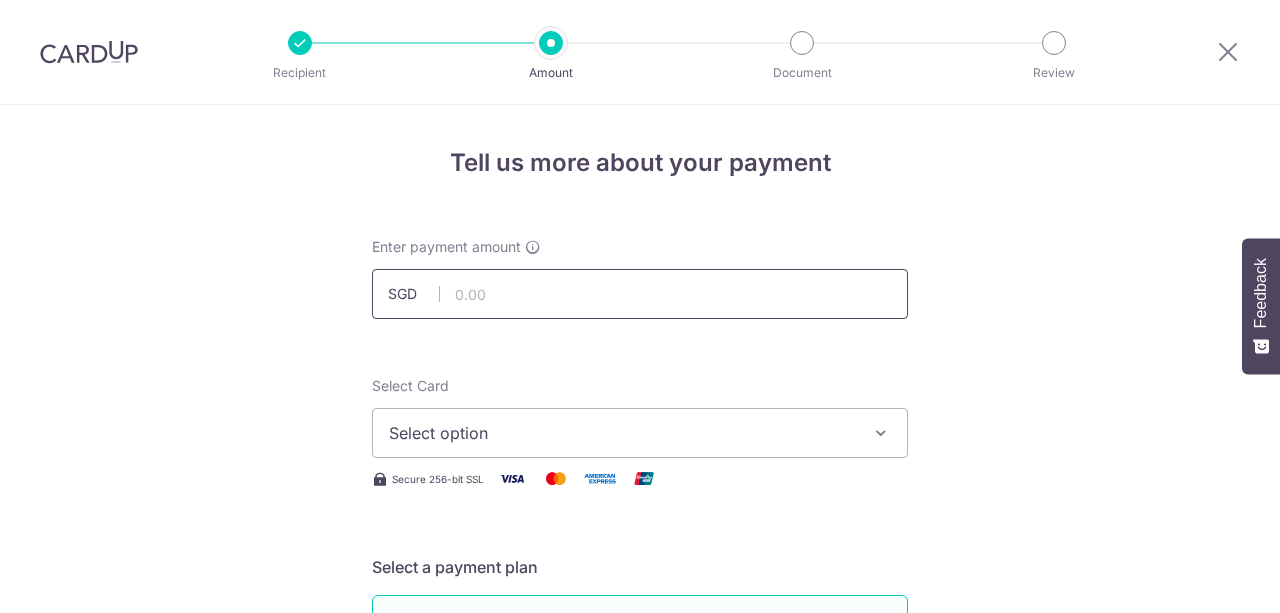 scroll, scrollTop: 0, scrollLeft: 0, axis: both 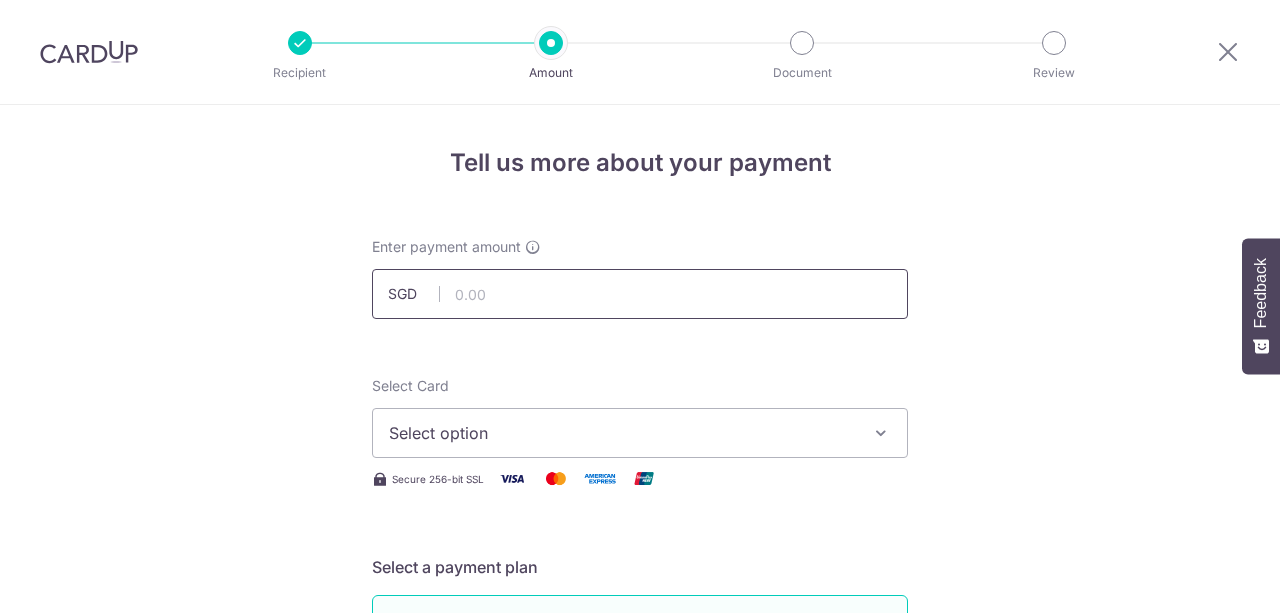 click at bounding box center (640, 294) 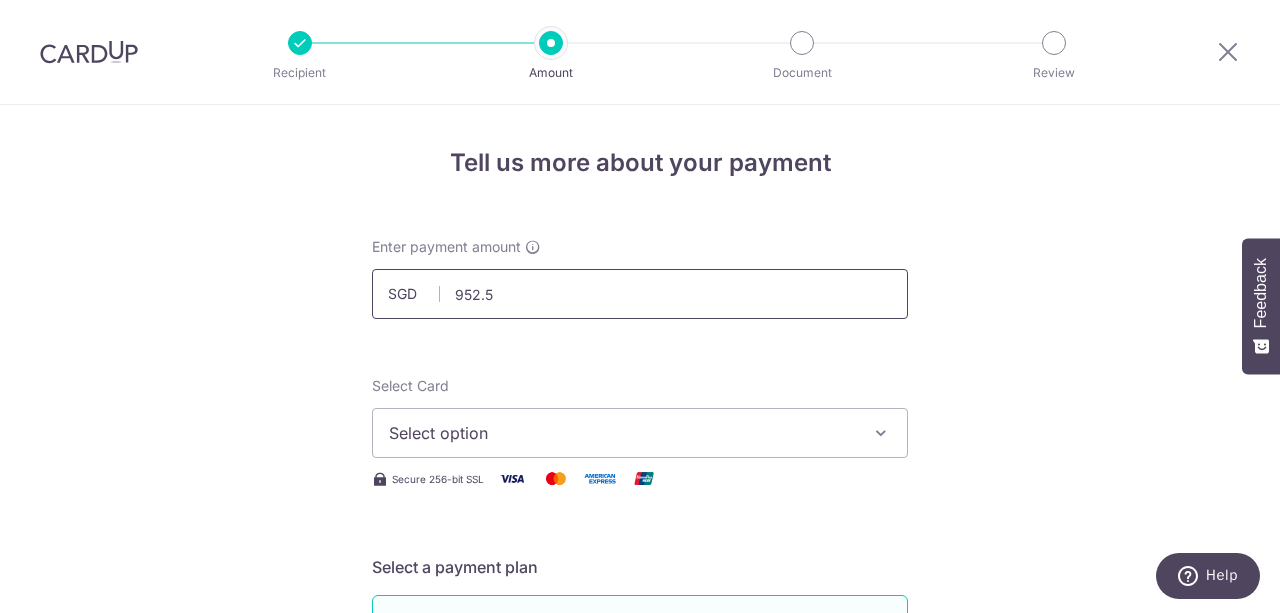 type on "952.54" 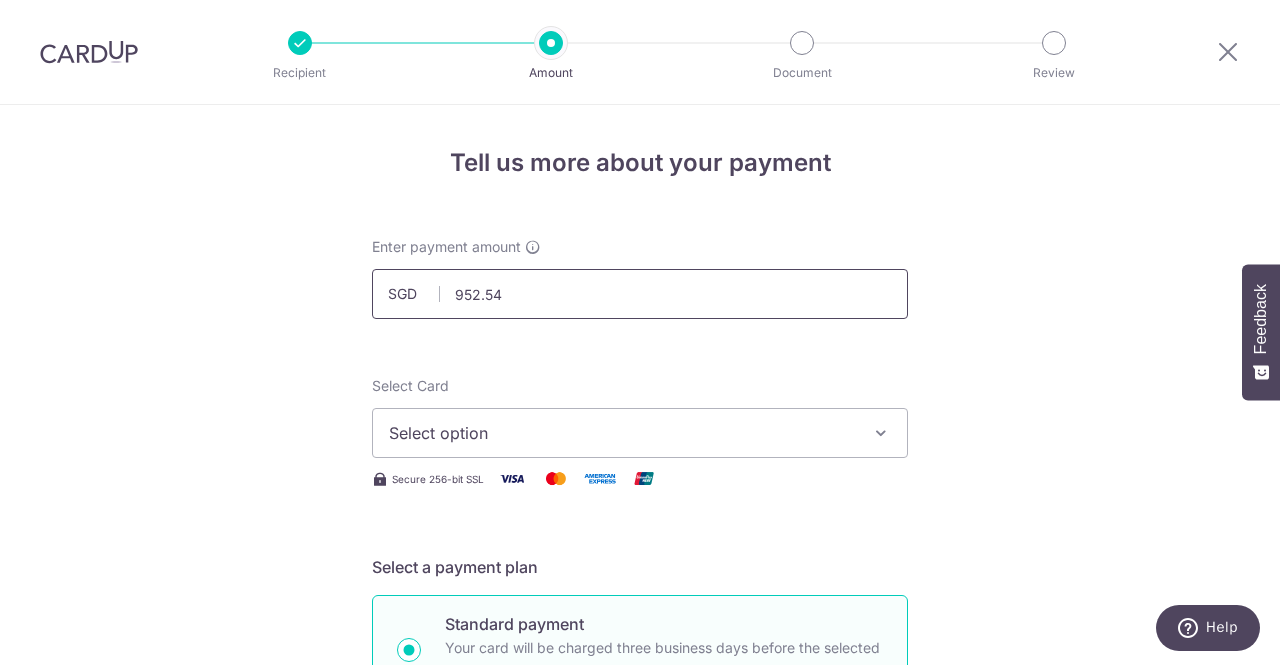 scroll, scrollTop: 200, scrollLeft: 0, axis: vertical 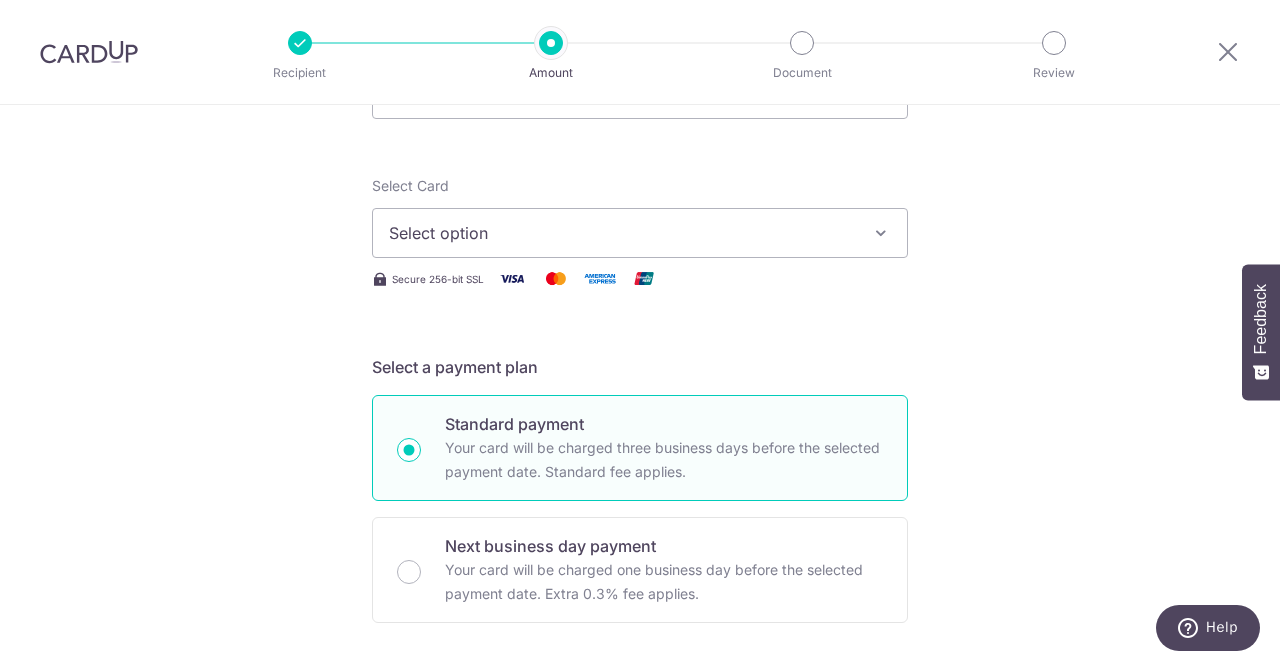 click on "Select option" at bounding box center [622, 233] 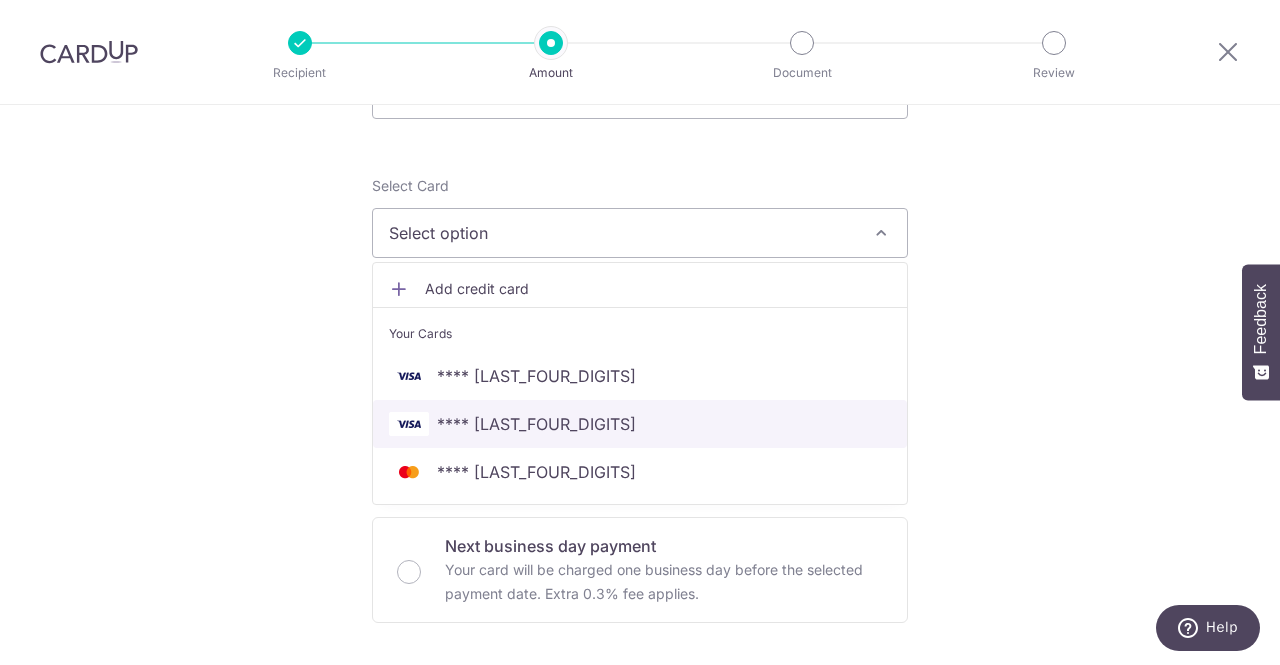 click on "**** 4823" at bounding box center [640, 424] 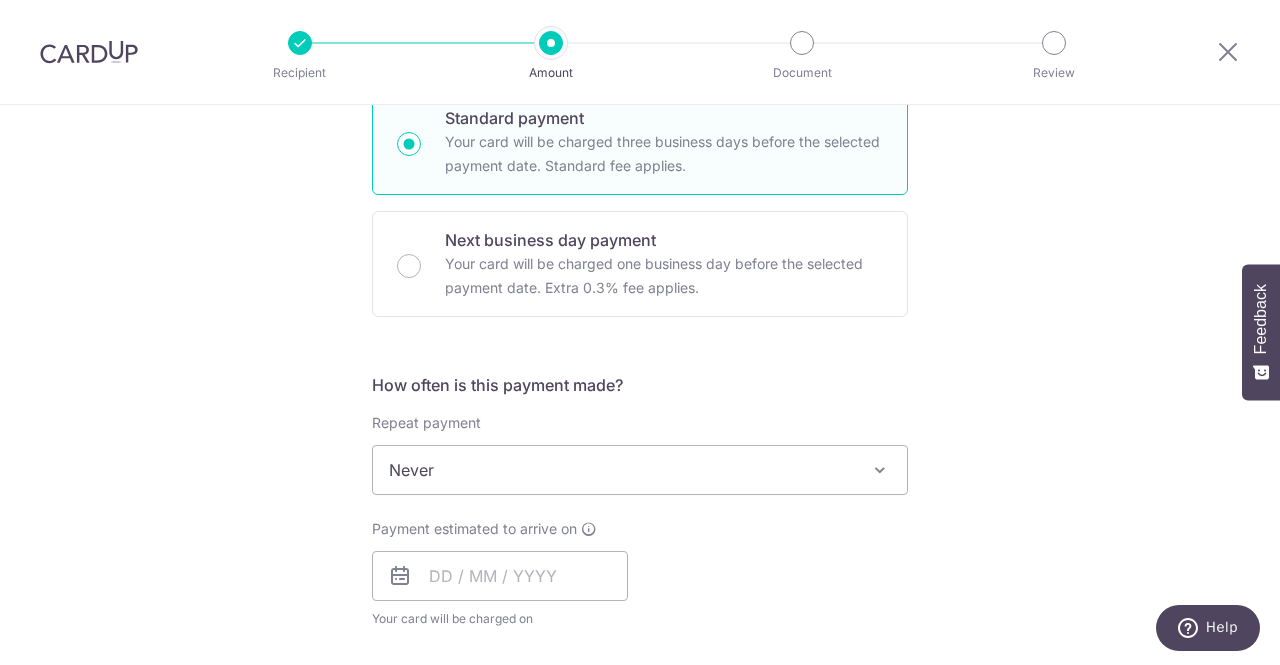 scroll, scrollTop: 601, scrollLeft: 0, axis: vertical 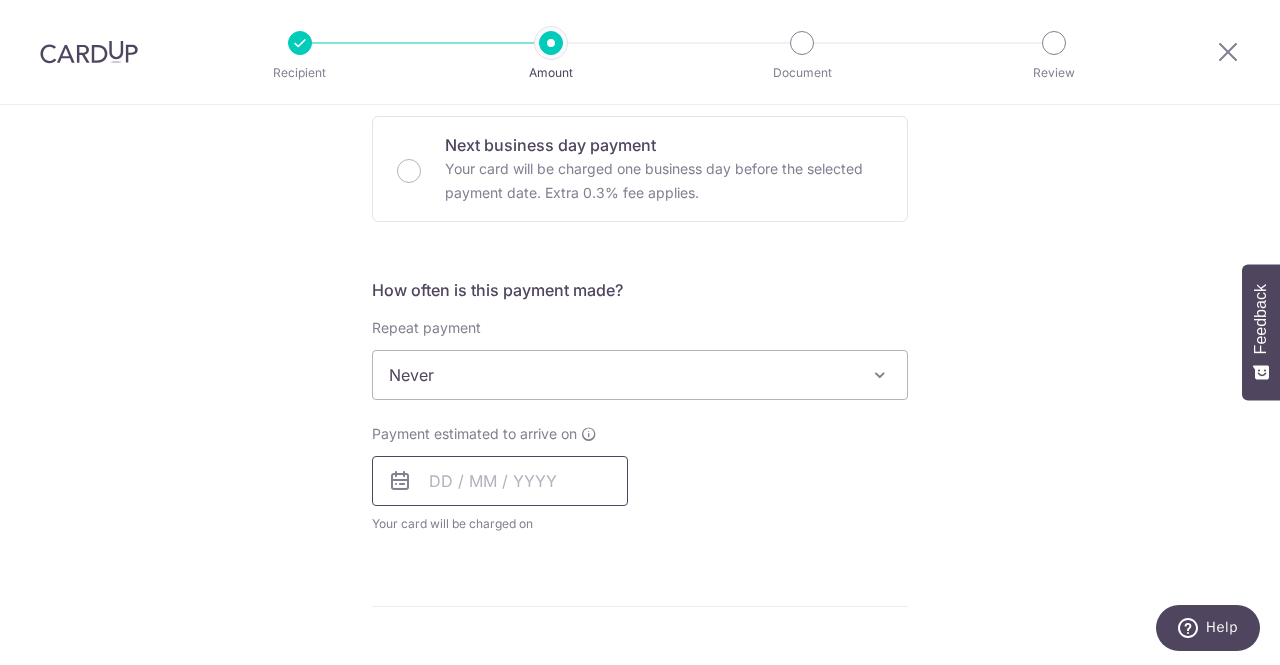 click at bounding box center [500, 481] 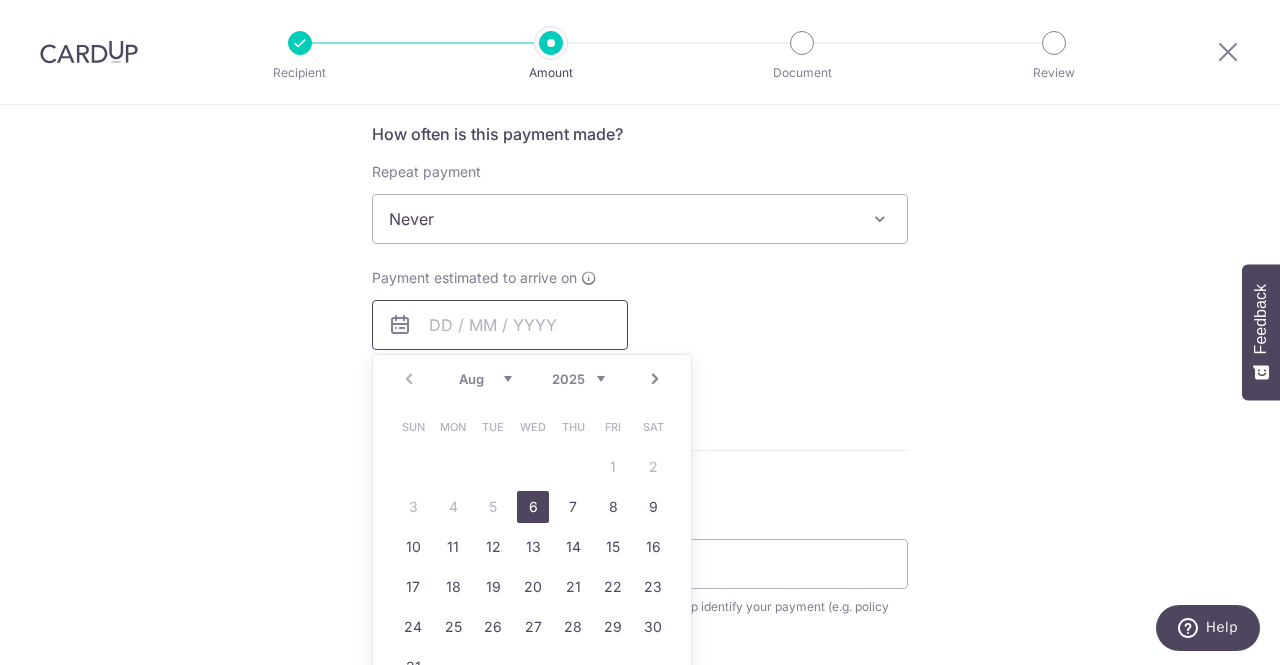 scroll, scrollTop: 802, scrollLeft: 0, axis: vertical 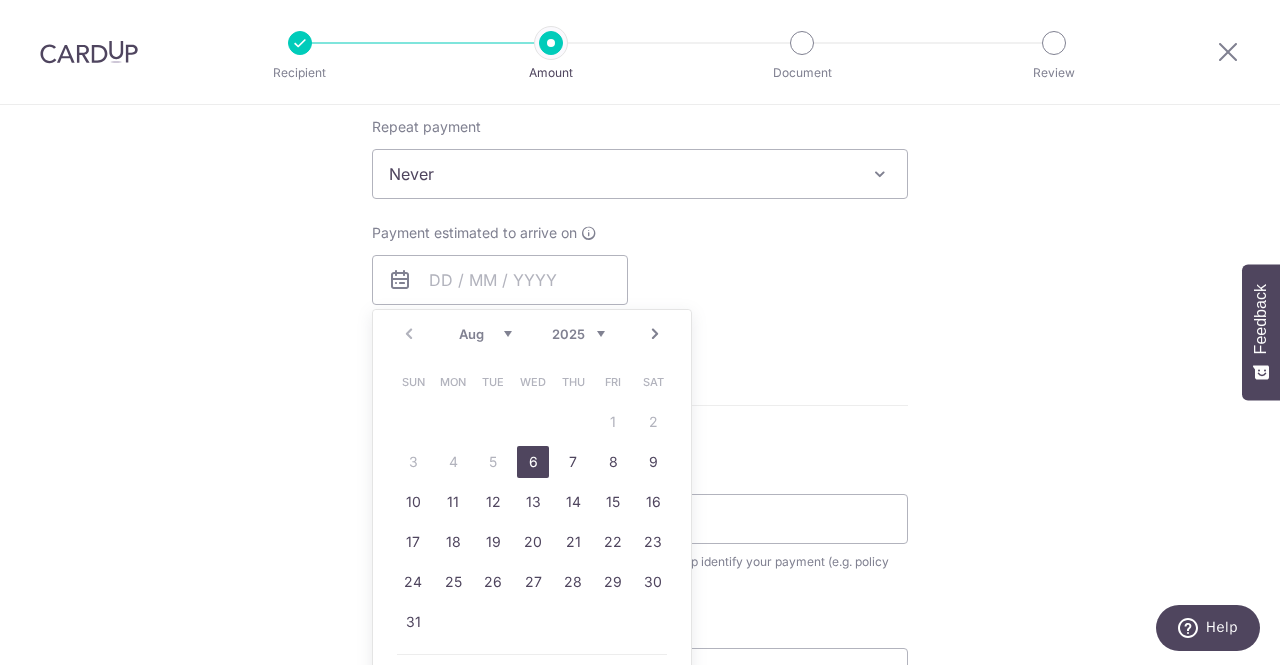 click on "6" at bounding box center [533, 462] 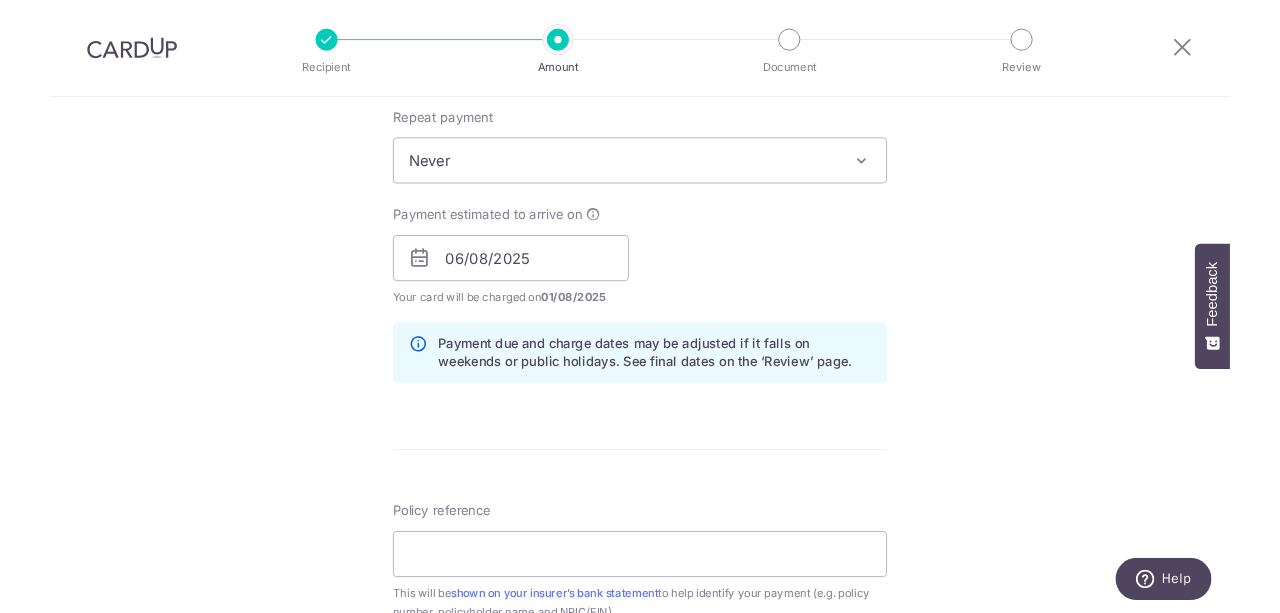scroll, scrollTop: 1003, scrollLeft: 0, axis: vertical 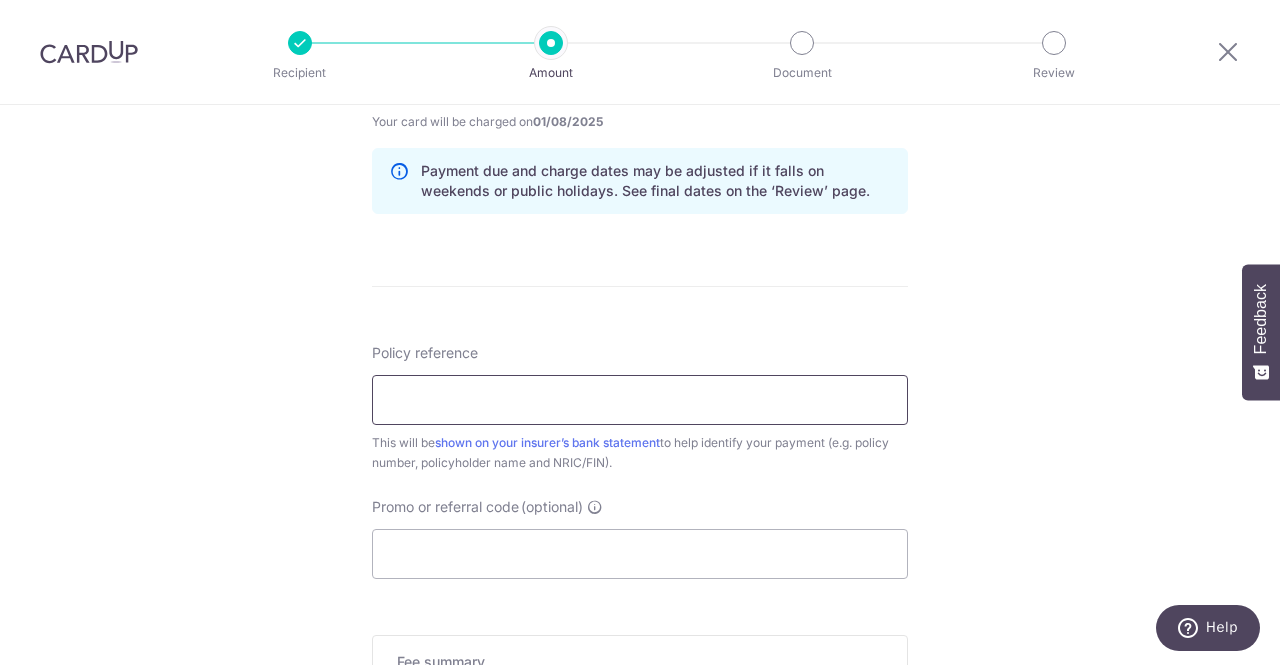 click on "Policy reference" at bounding box center [640, 400] 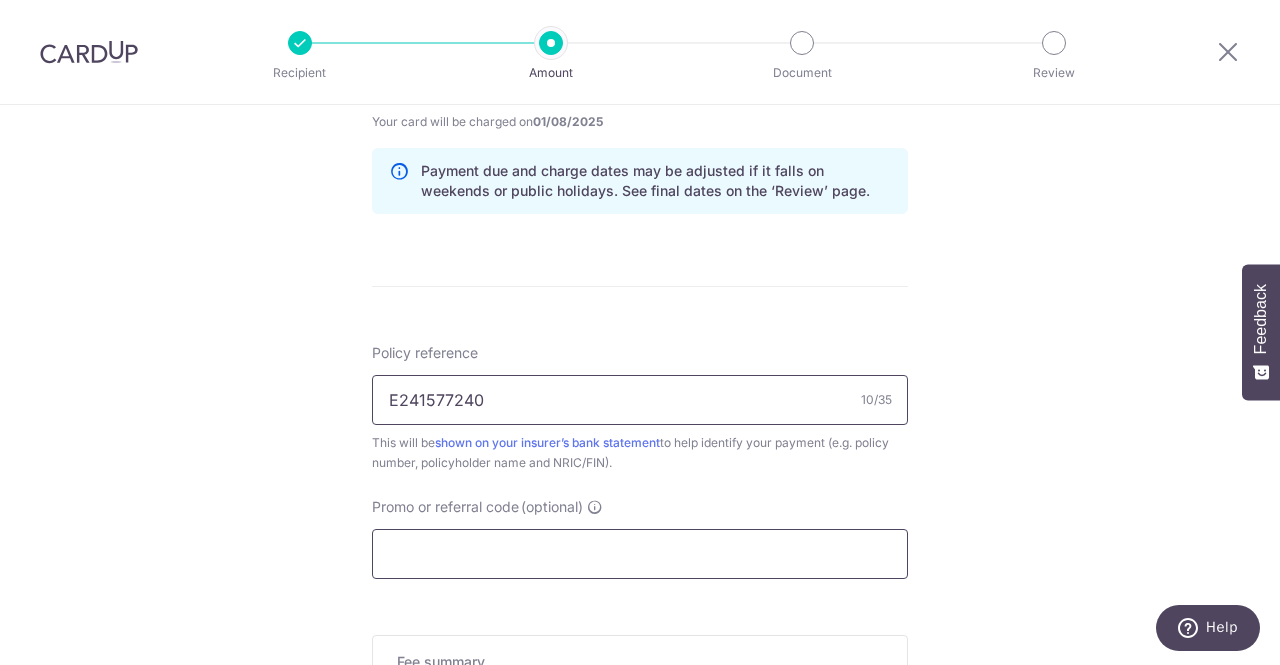 type on "E241577240" 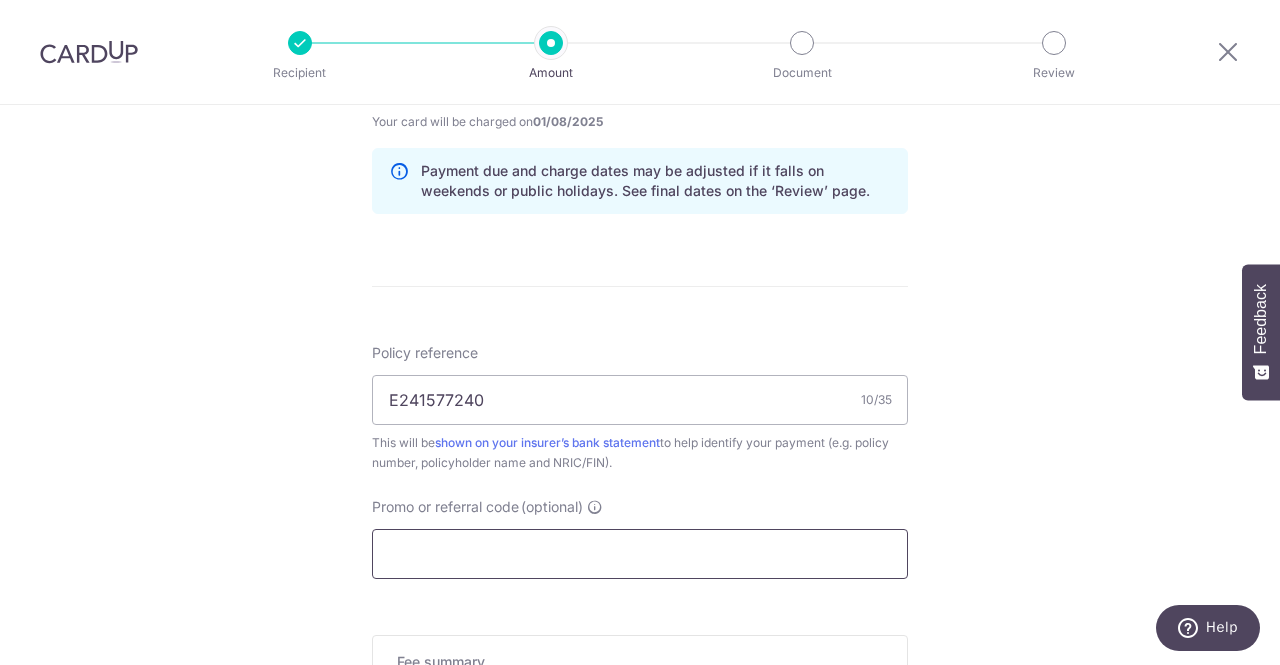 click on "Promo or referral code
(optional)" at bounding box center [640, 554] 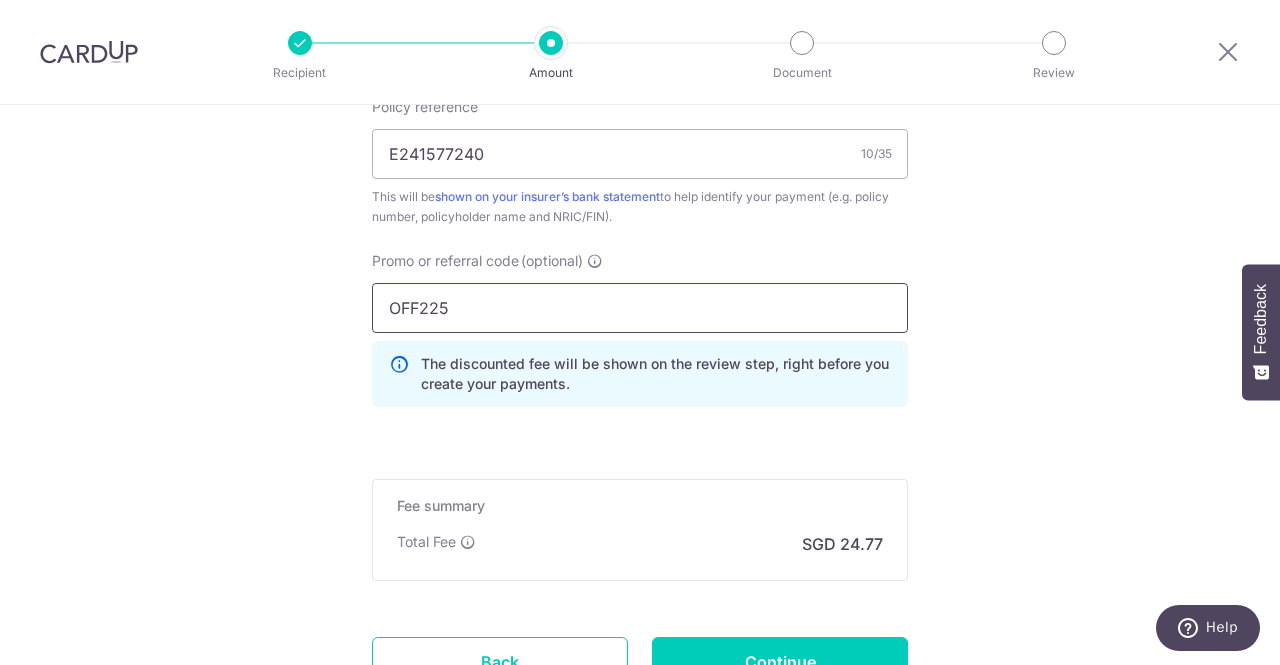 scroll, scrollTop: 1420, scrollLeft: 0, axis: vertical 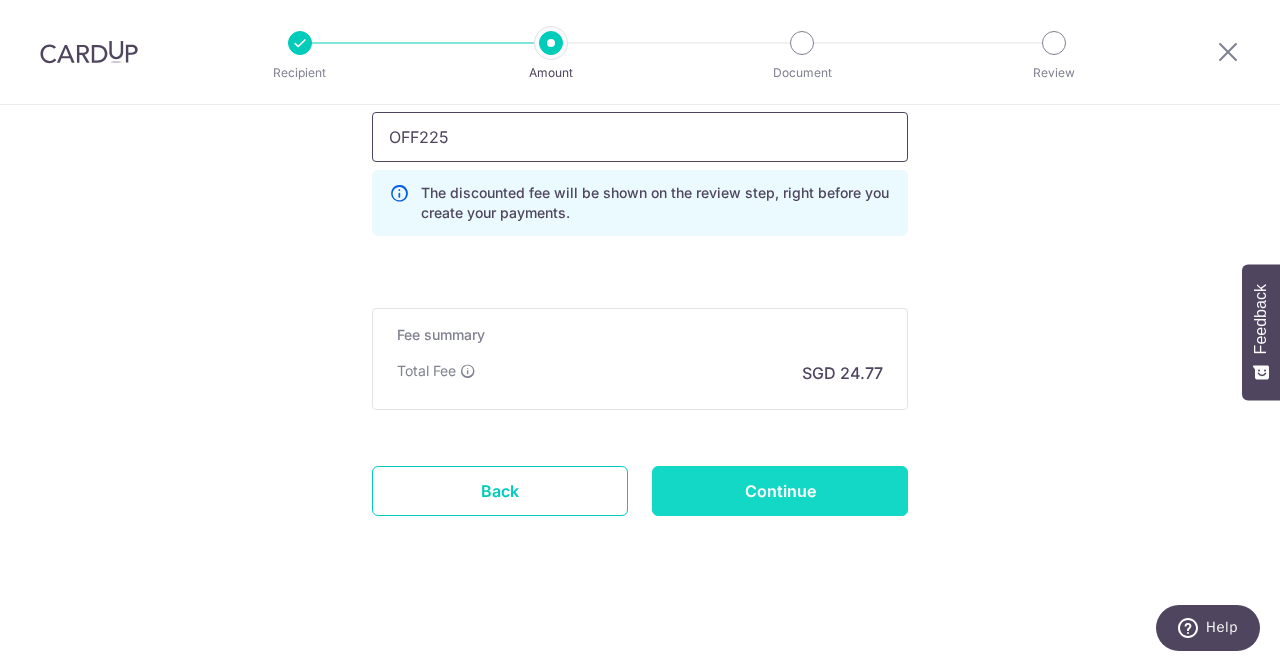 type on "OFF225" 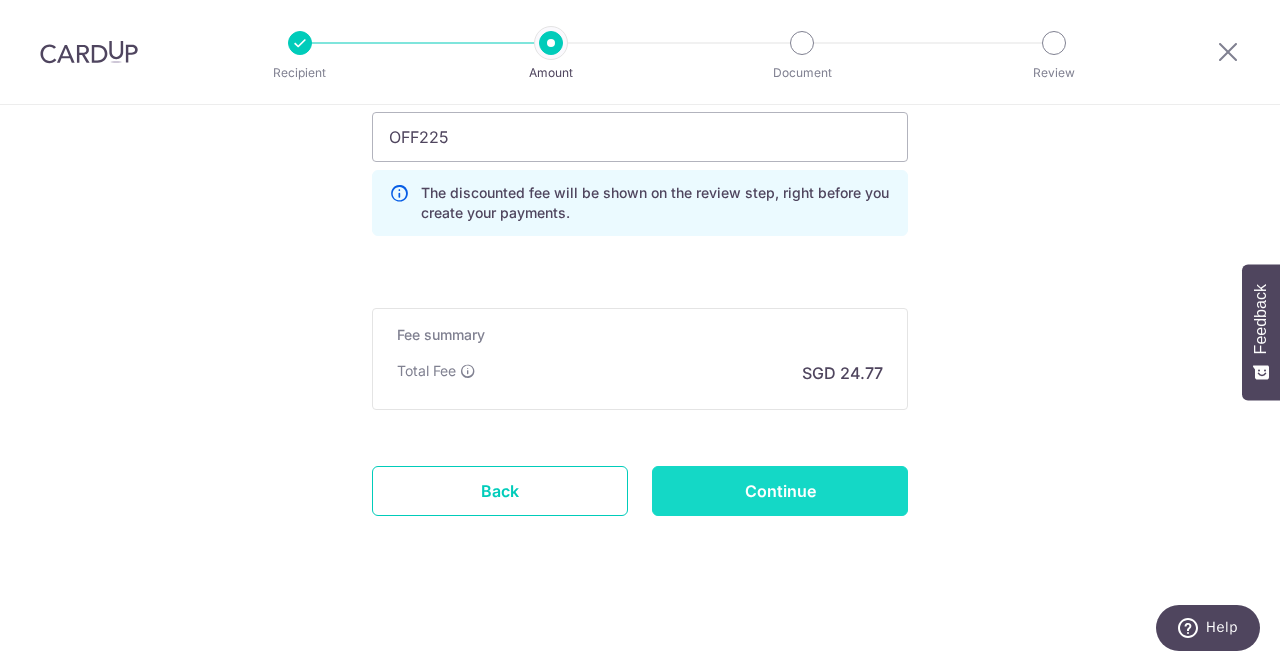 click on "Continue" at bounding box center [780, 491] 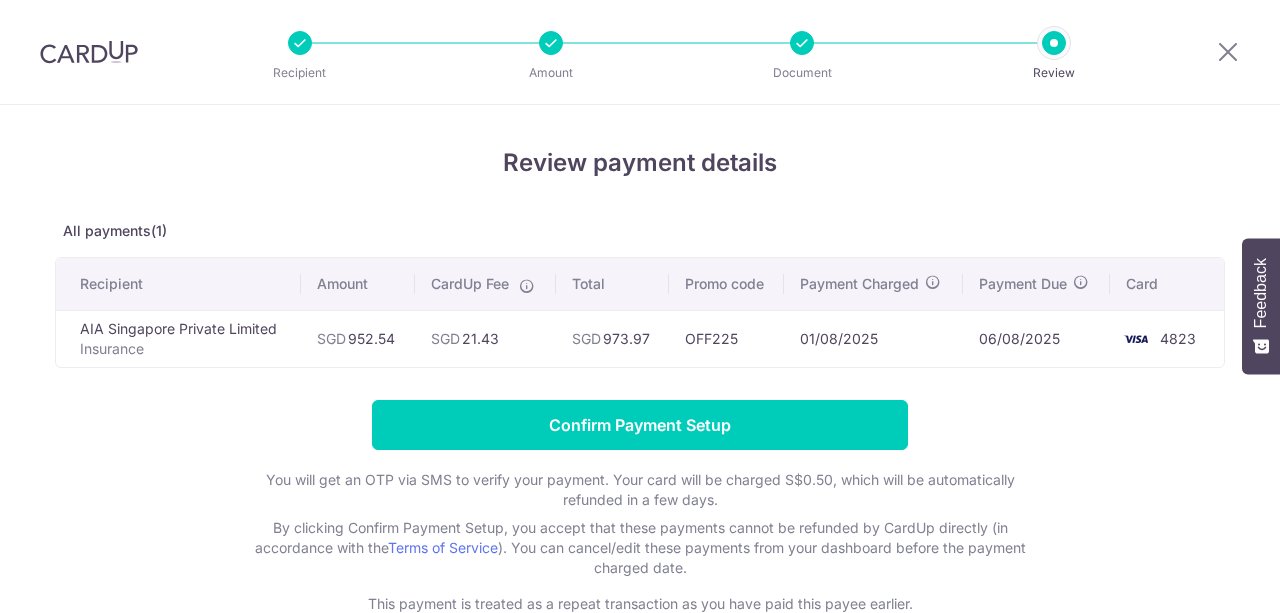 scroll, scrollTop: 0, scrollLeft: 0, axis: both 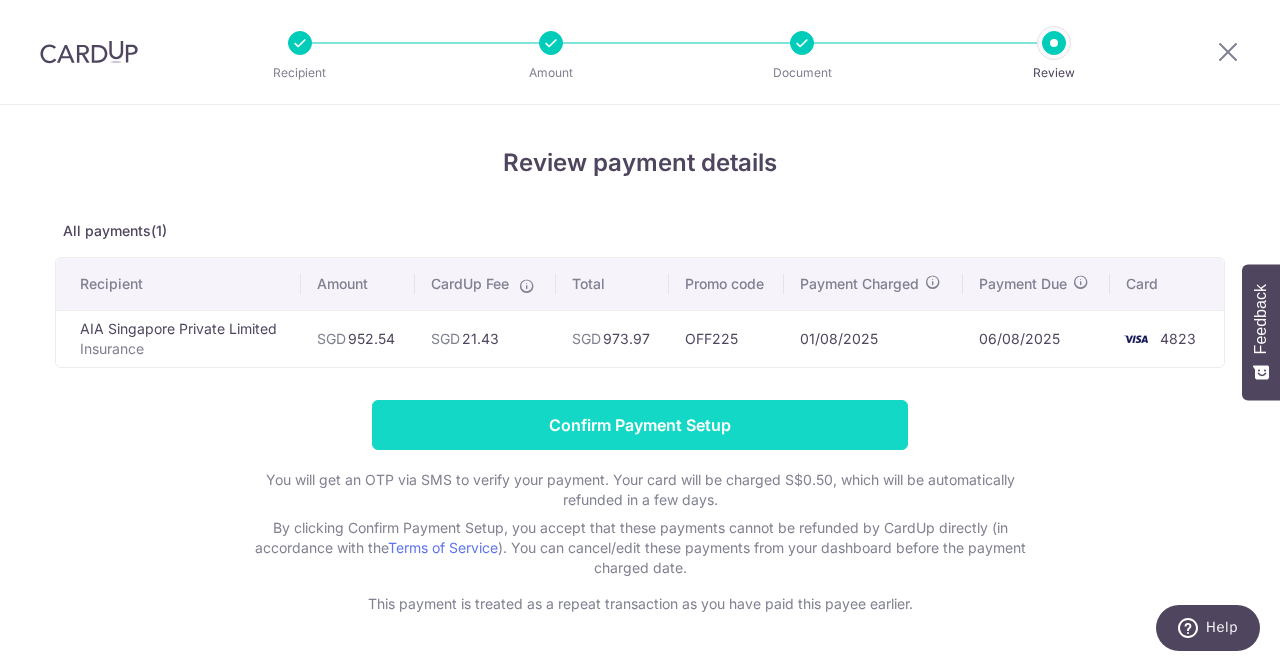 click on "Confirm Payment Setup" at bounding box center [640, 425] 